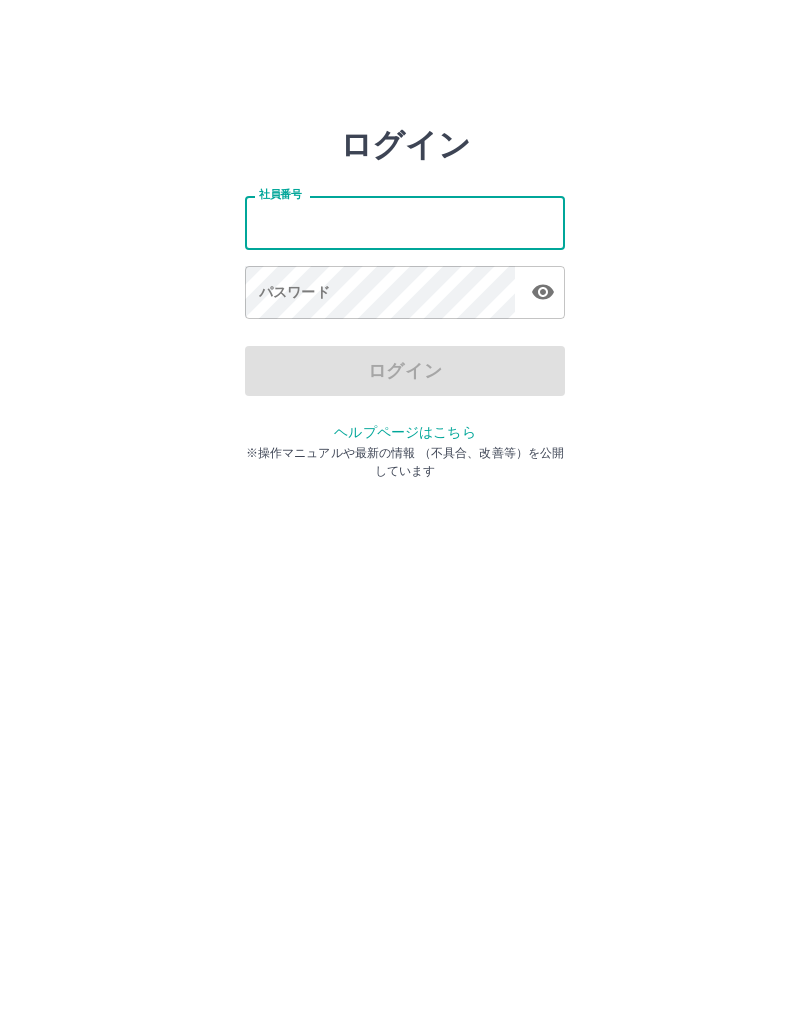 scroll, scrollTop: 0, scrollLeft: 0, axis: both 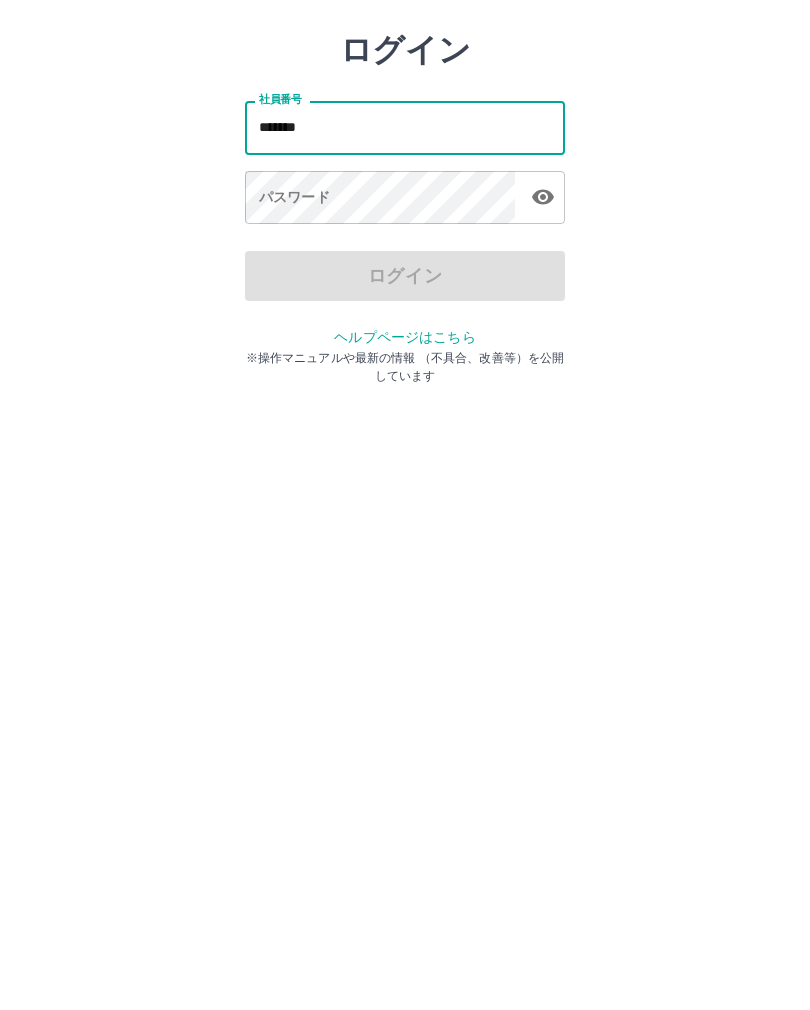 type on "*******" 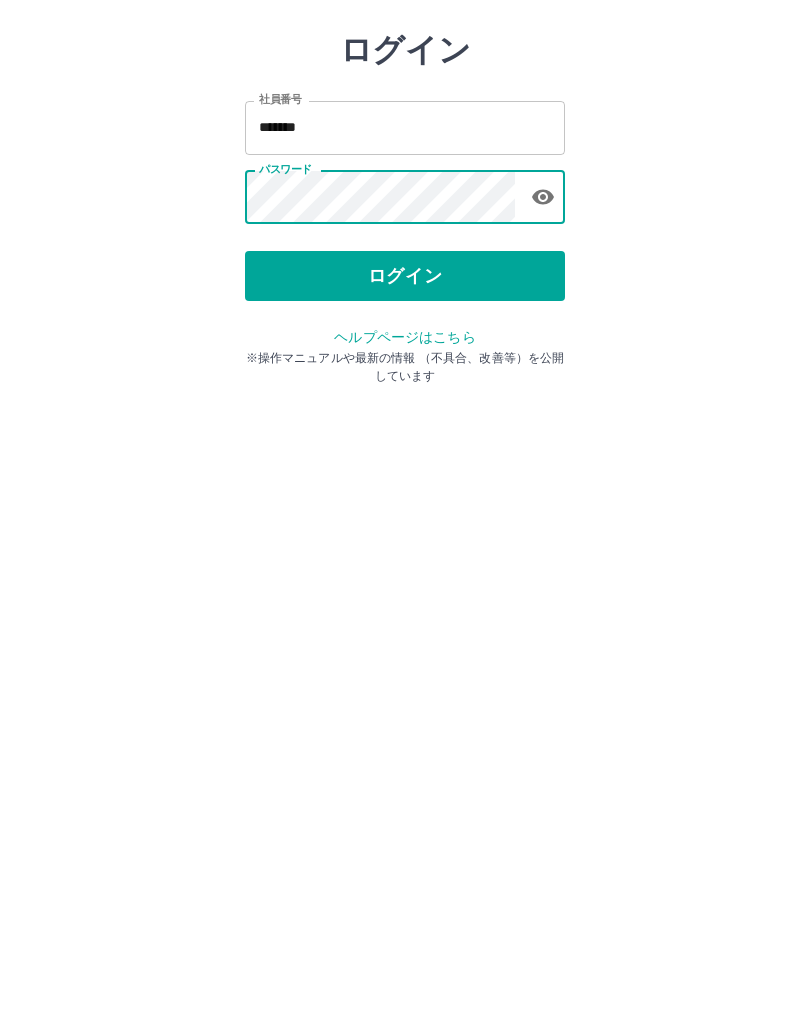 click on "ログイン" at bounding box center (405, 371) 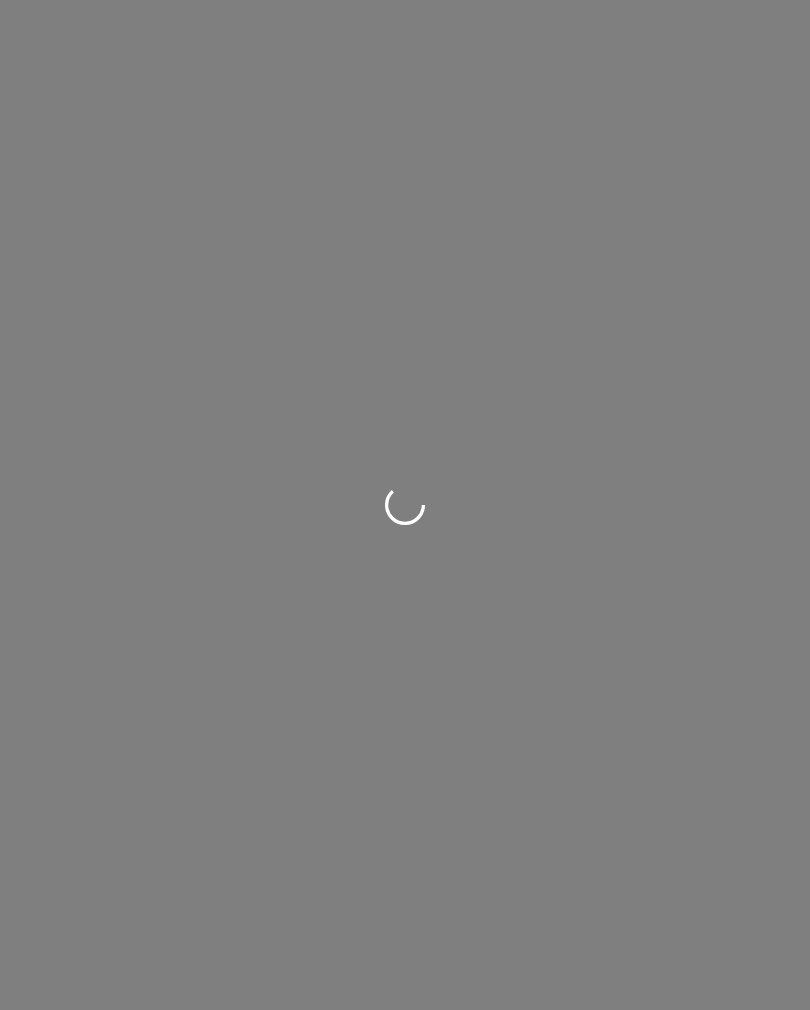 scroll, scrollTop: 0, scrollLeft: 0, axis: both 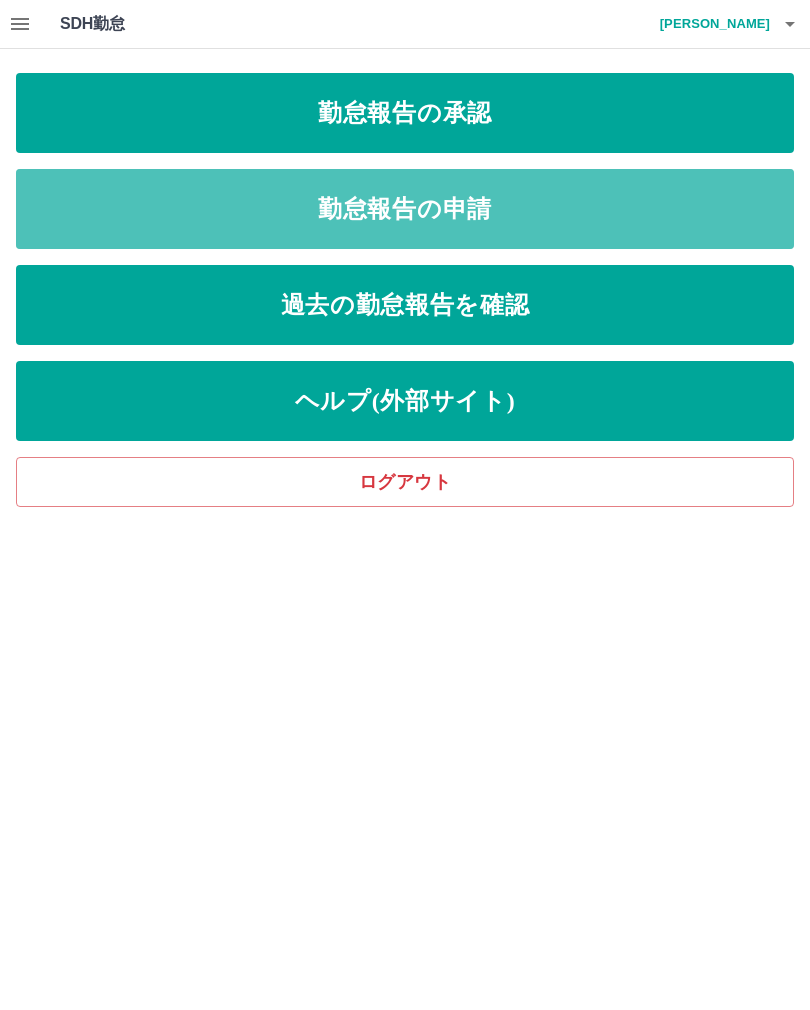 click on "勤怠報告の申請" at bounding box center (405, 209) 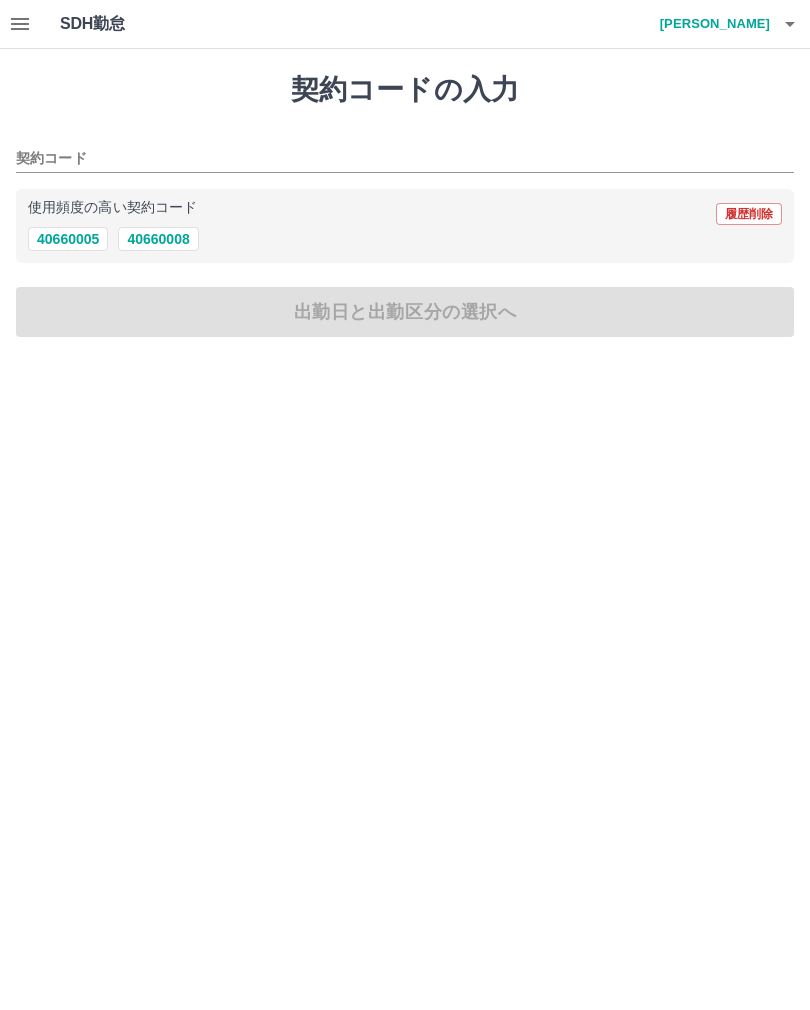 click on "40660008" at bounding box center (158, 239) 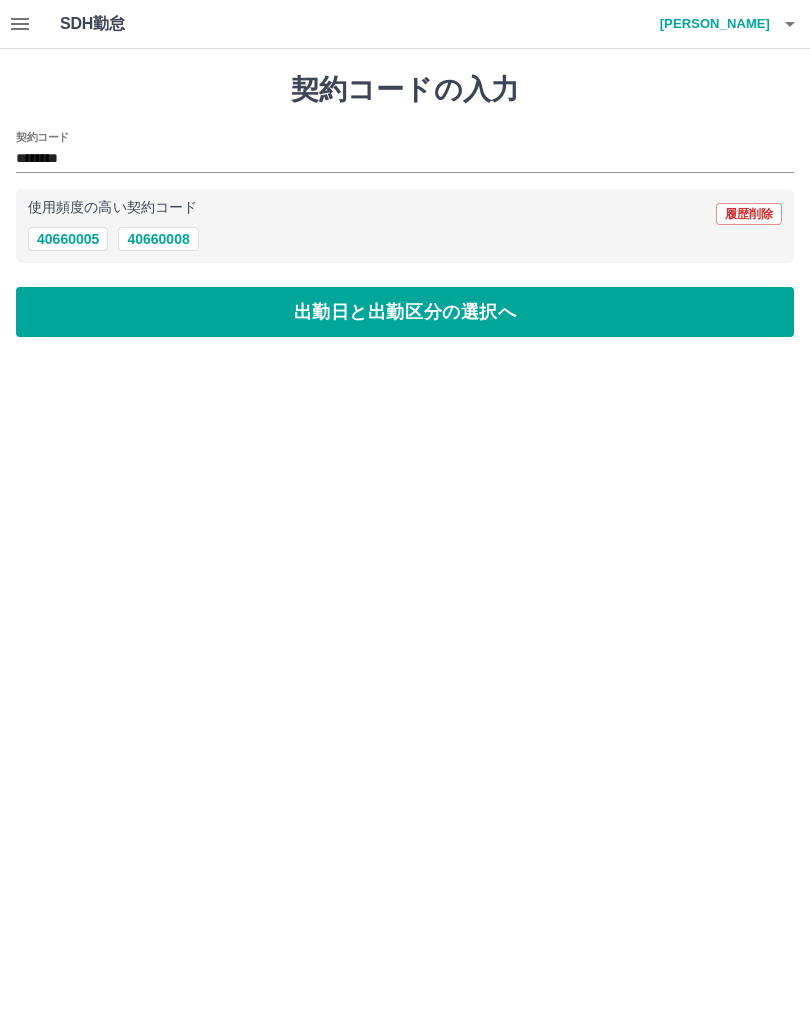 click on "出勤日と出勤区分の選択へ" at bounding box center (405, 312) 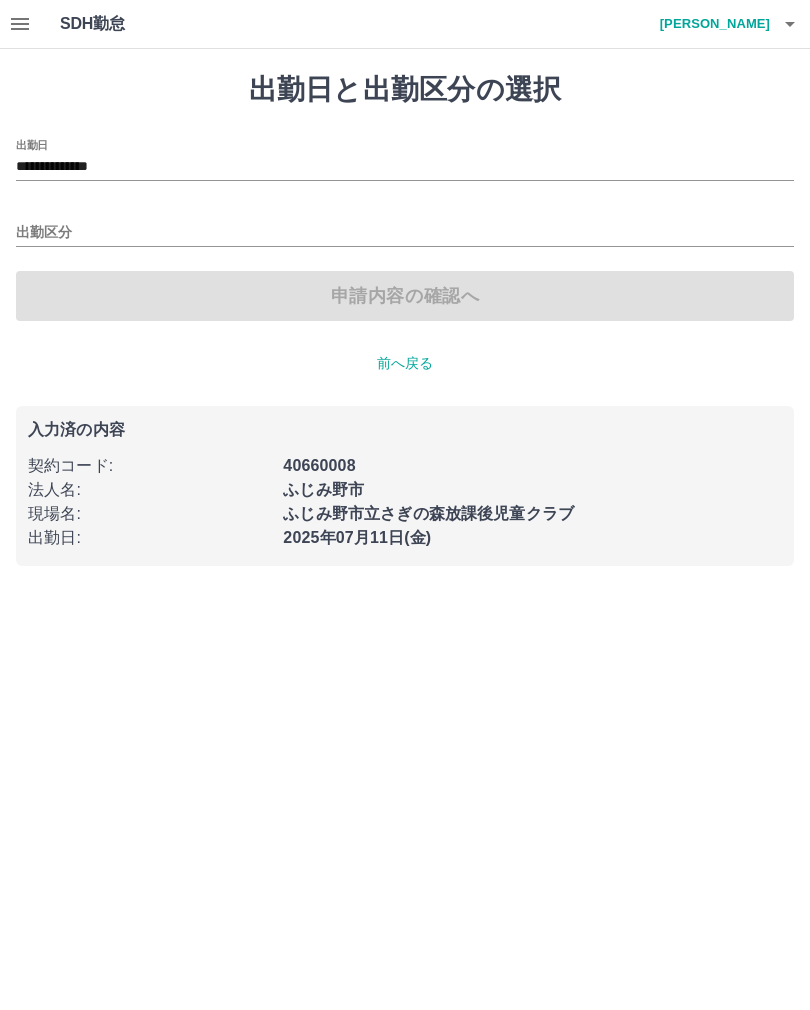 click on "出勤区分" at bounding box center [405, 233] 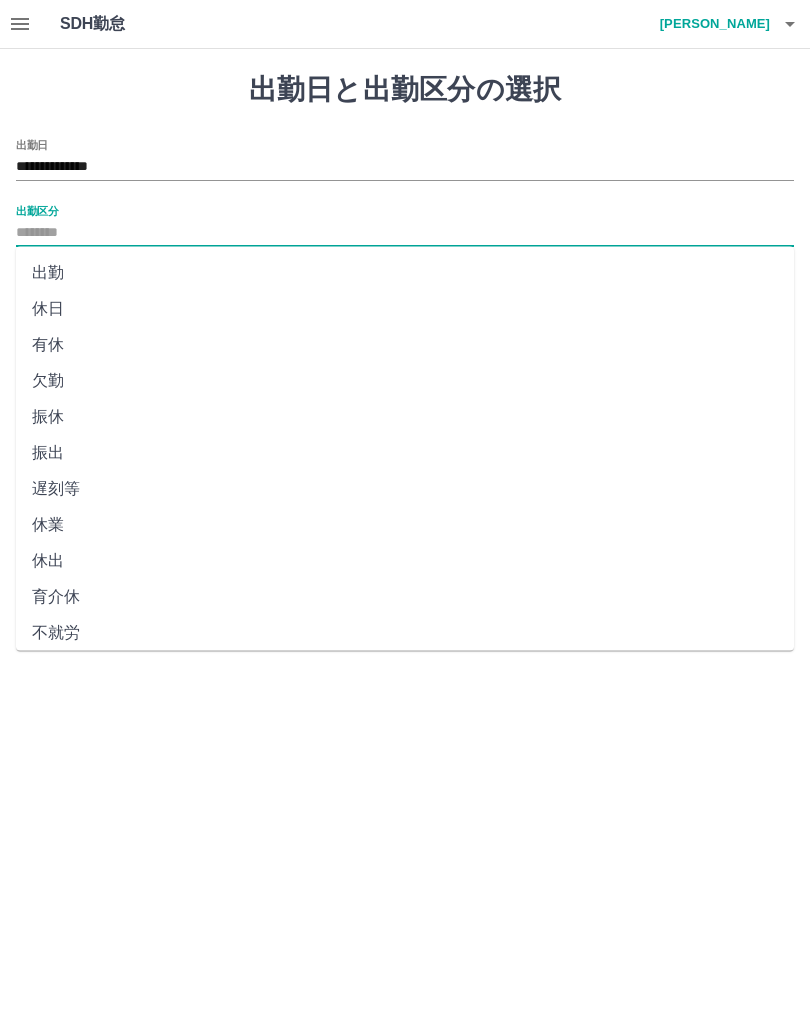 click on "出勤" at bounding box center [405, 273] 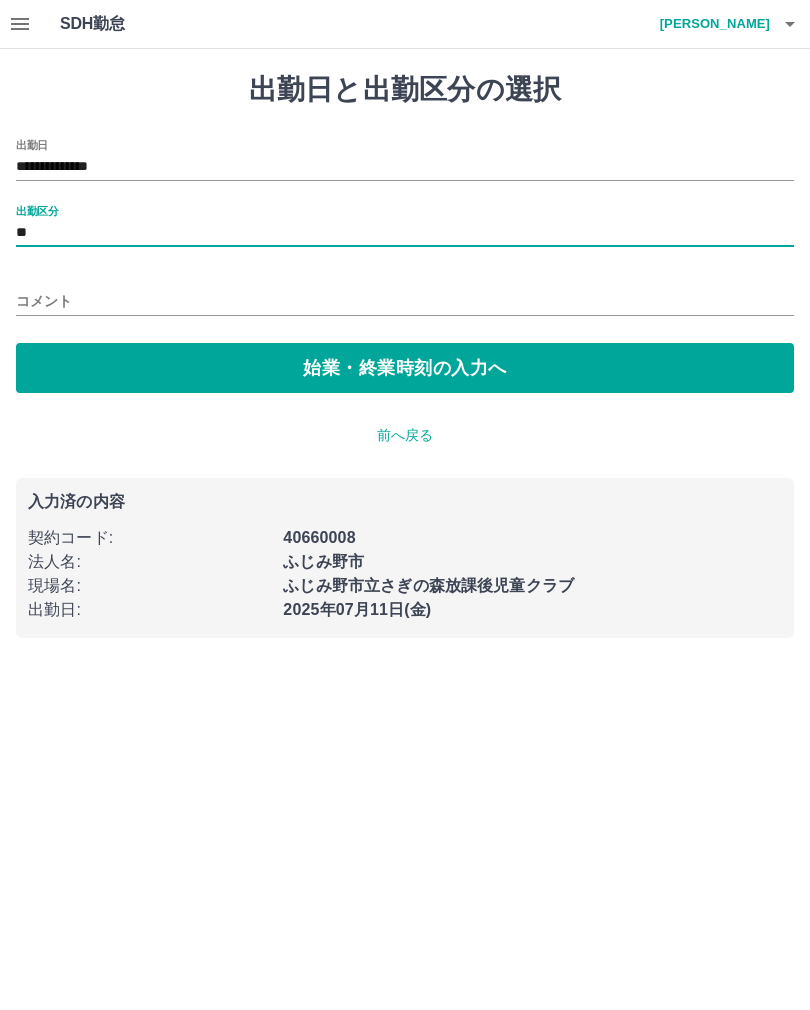 click on "始業・終業時刻の入力へ" at bounding box center [405, 368] 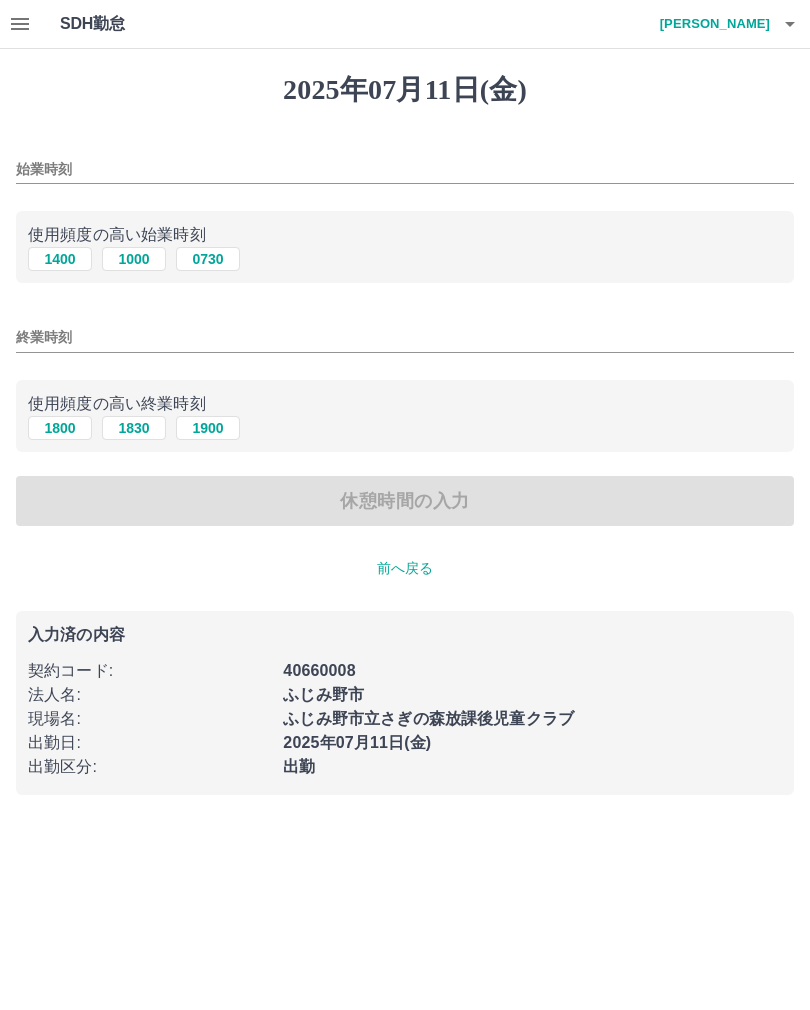 click on "1000" at bounding box center [134, 259] 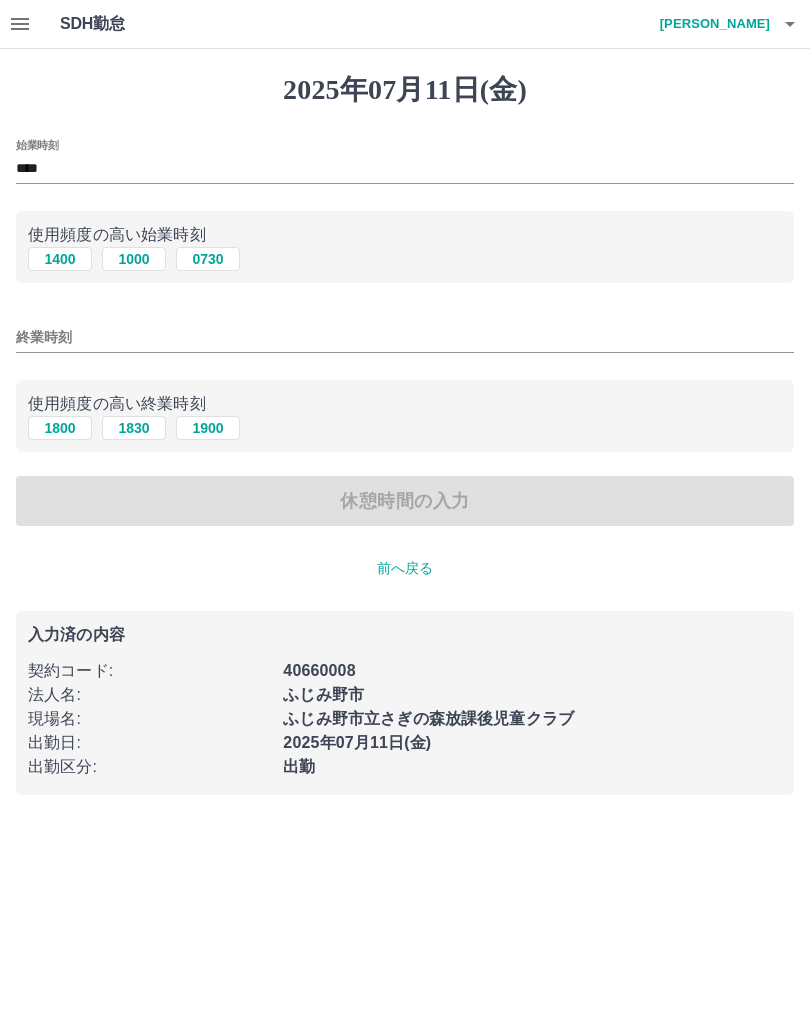 click on "1900" at bounding box center [208, 428] 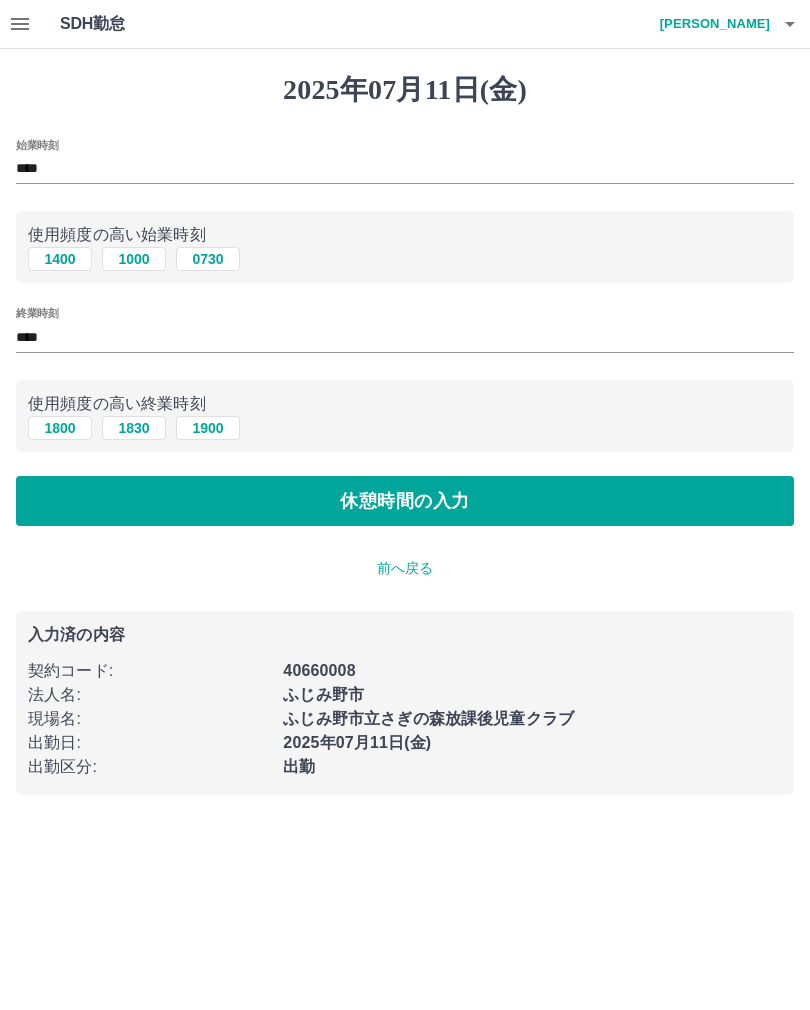click on "休憩時間の入力" at bounding box center [405, 501] 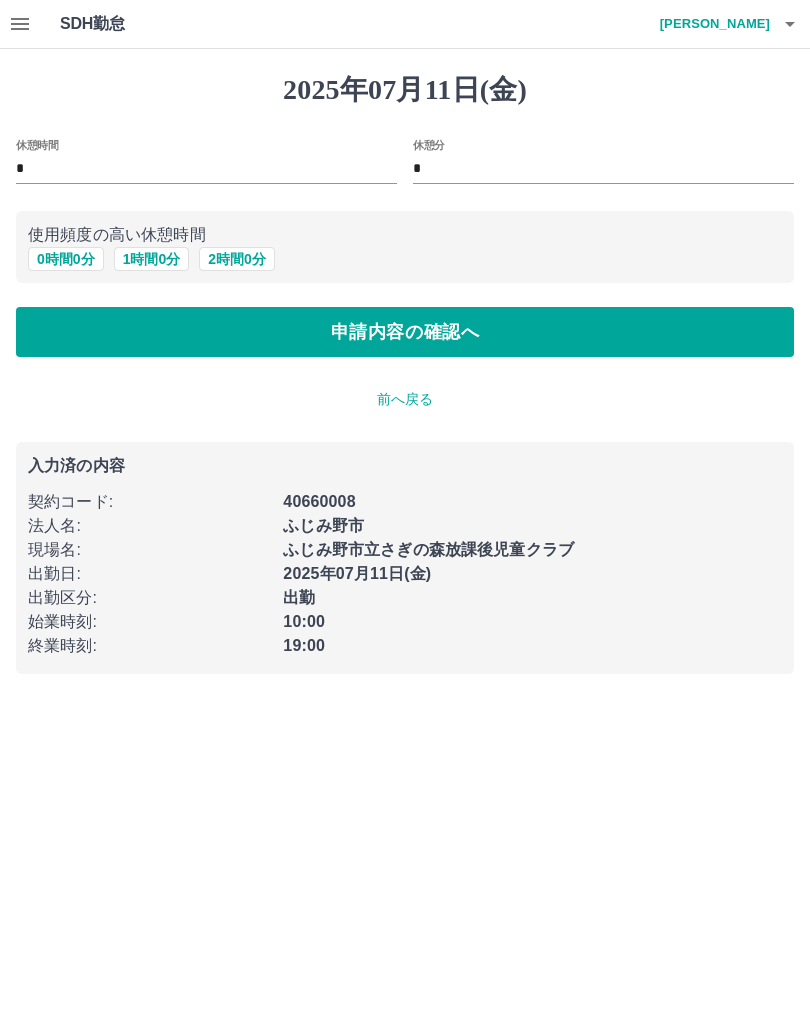 click on "1 時間 0 分" at bounding box center (152, 259) 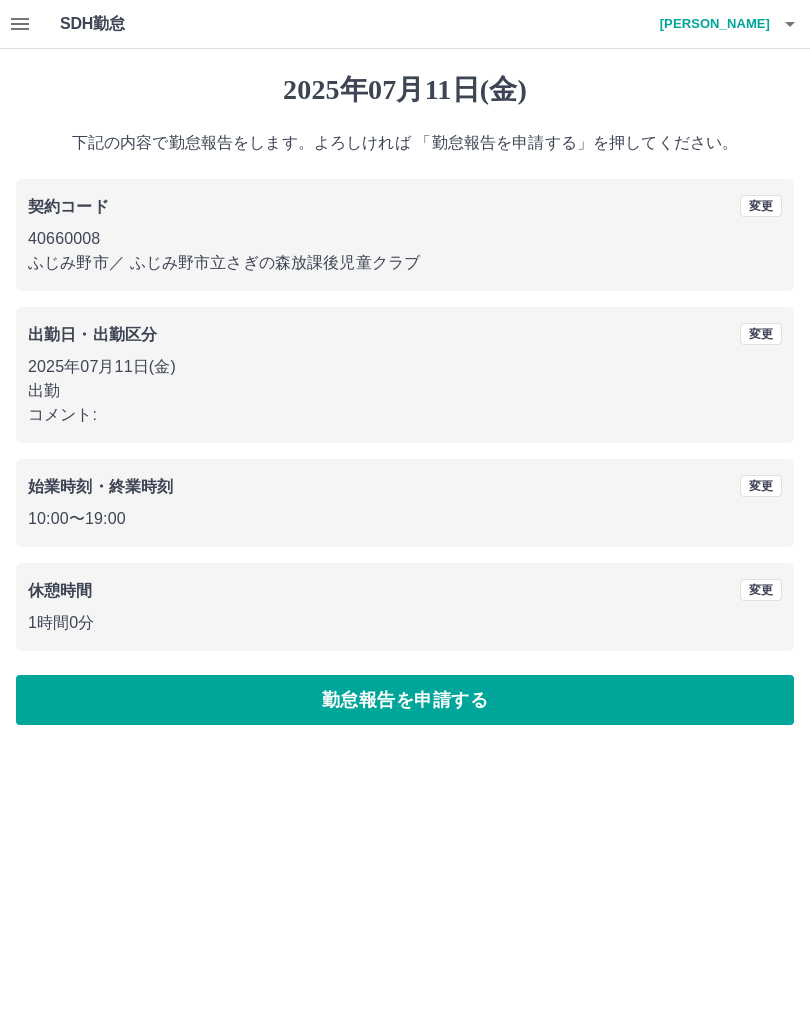 click on "勤怠報告を申請する" at bounding box center (405, 700) 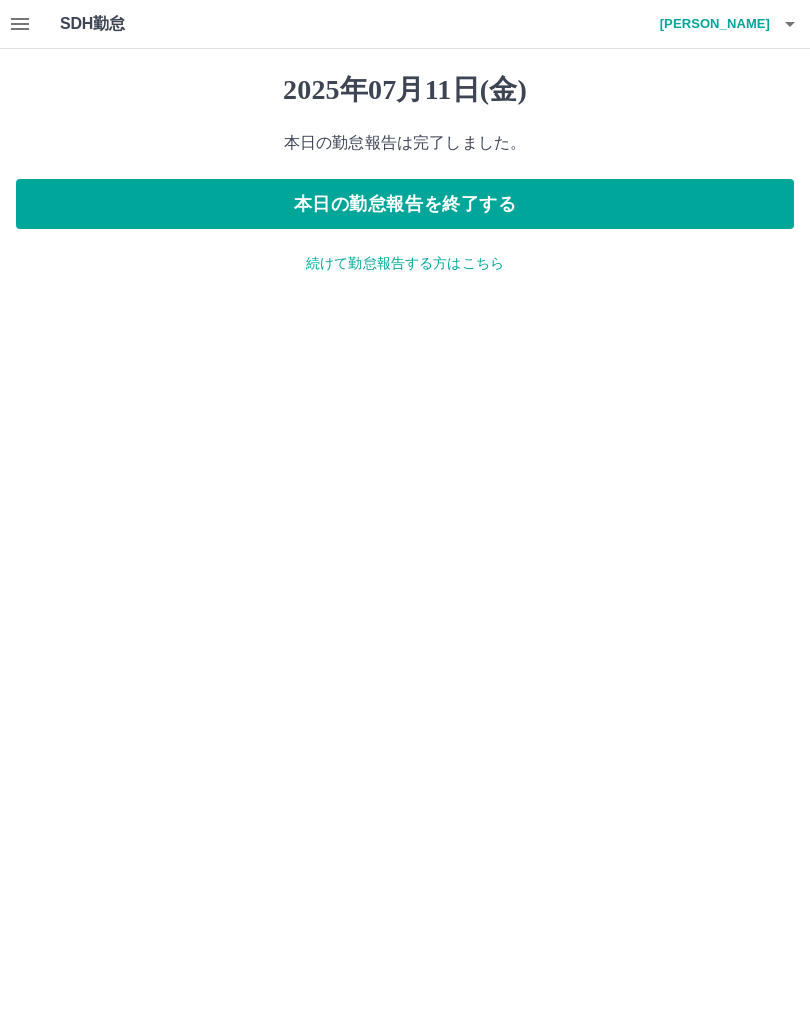 click on "続けて勤怠報告する方はこちら" at bounding box center (405, 263) 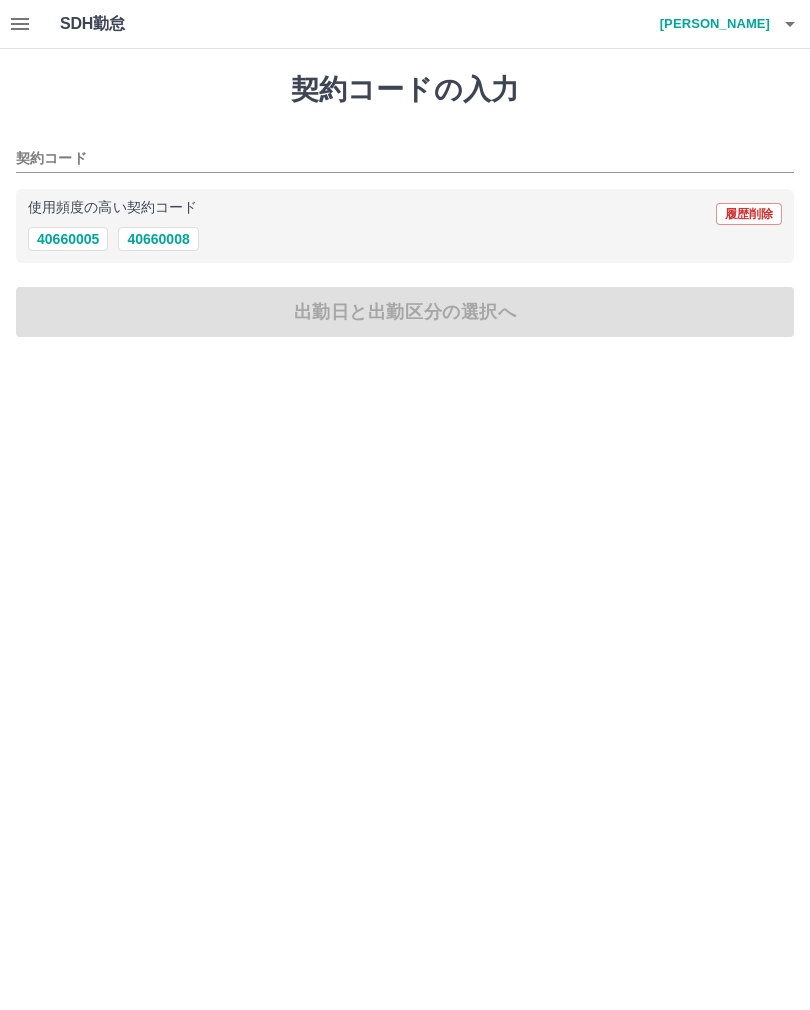 click 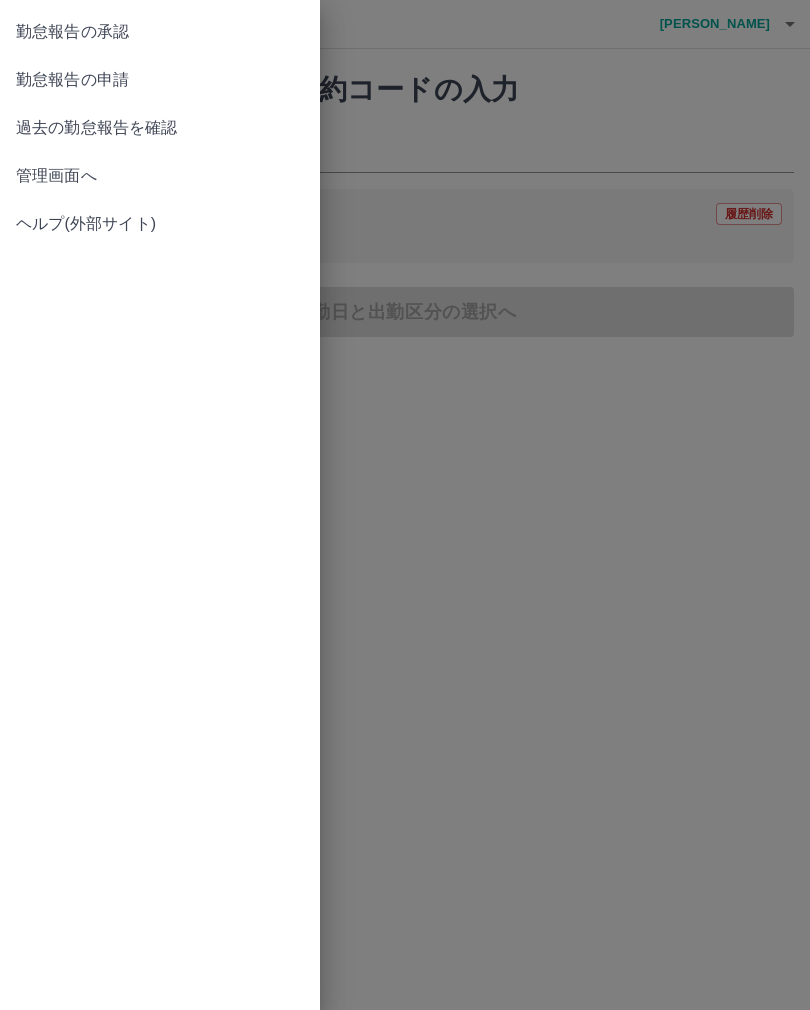 click on "勤怠報告の承認" at bounding box center (160, 32) 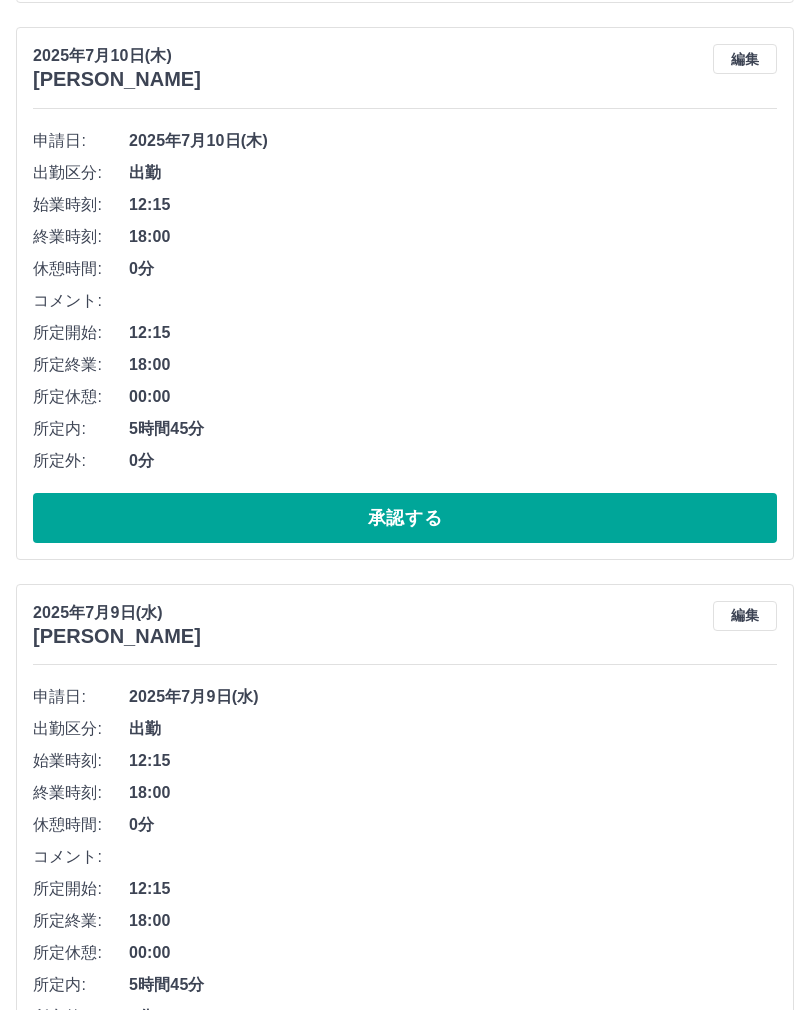 scroll, scrollTop: 3084, scrollLeft: 0, axis: vertical 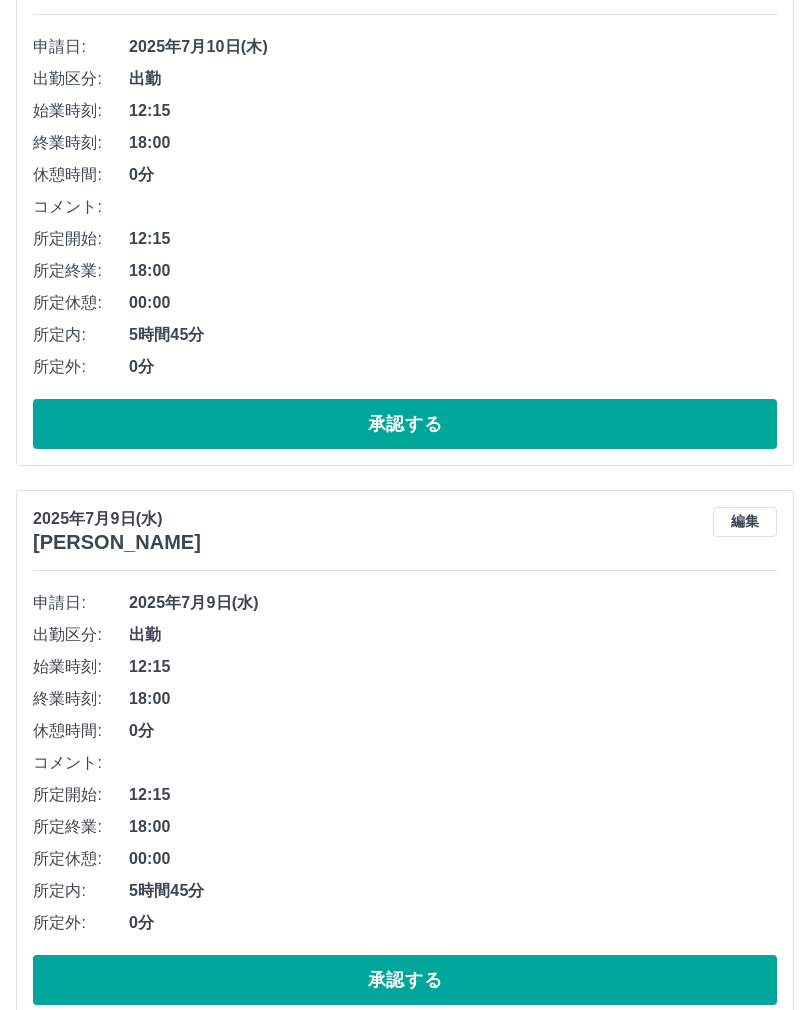 click on "承認する" at bounding box center [405, 980] 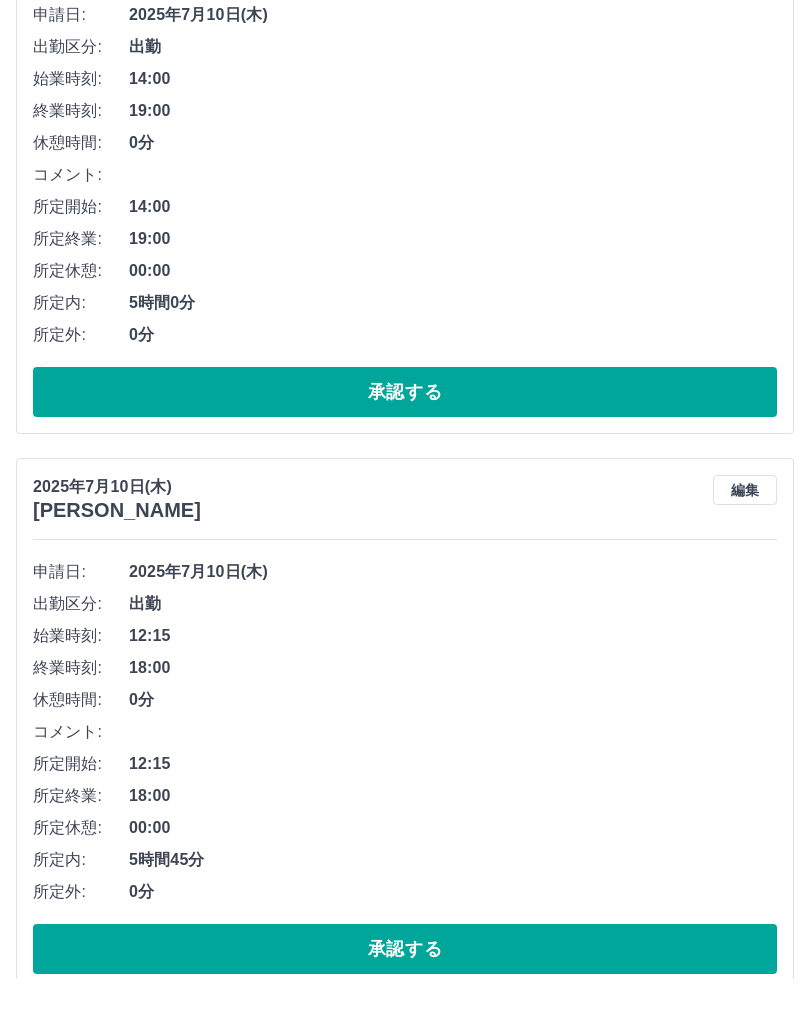 scroll, scrollTop: 2559, scrollLeft: 0, axis: vertical 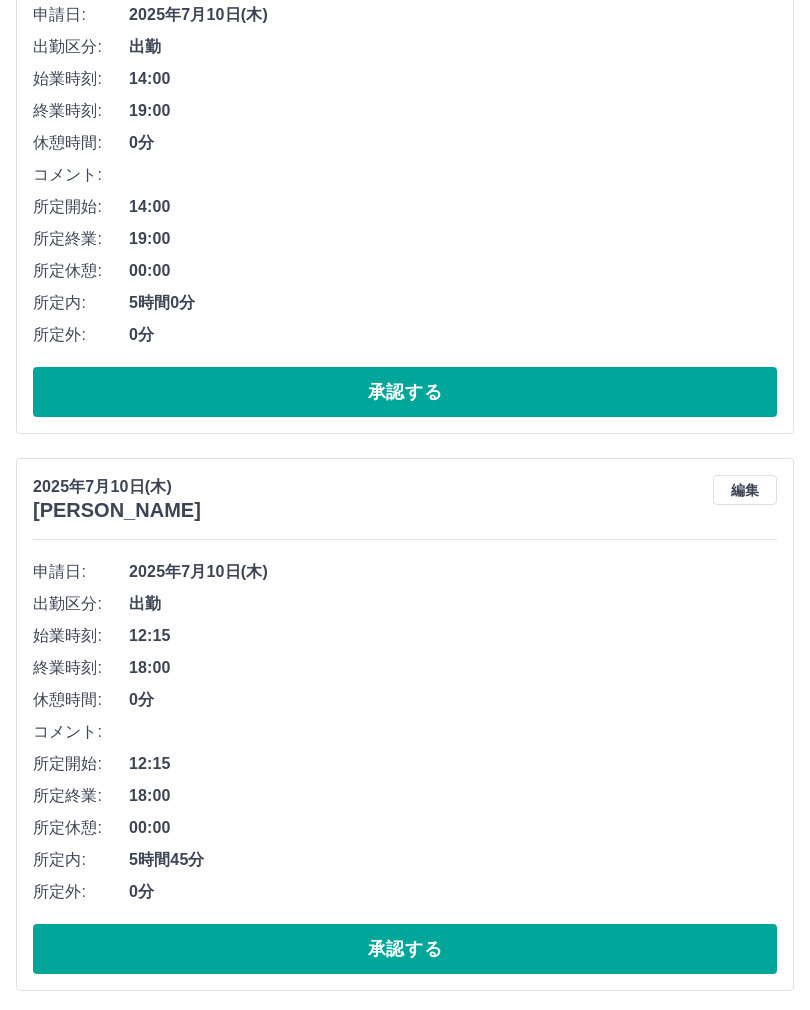 click on "承認する" at bounding box center (405, 949) 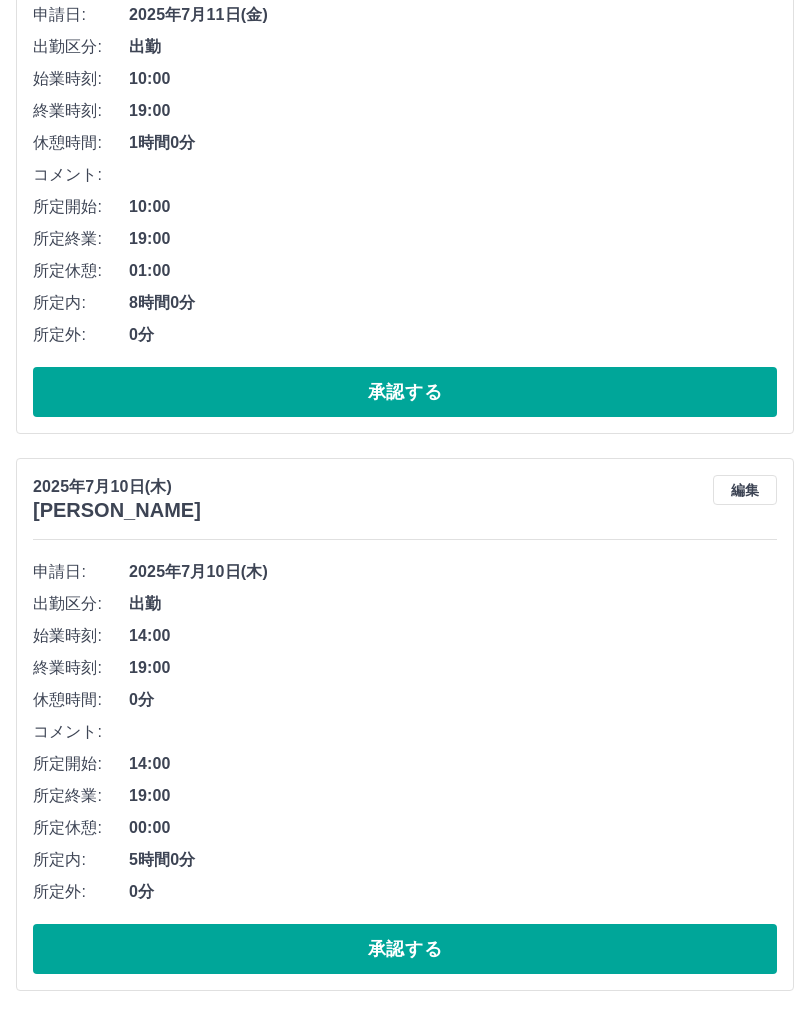 click on "承認する" at bounding box center (405, 949) 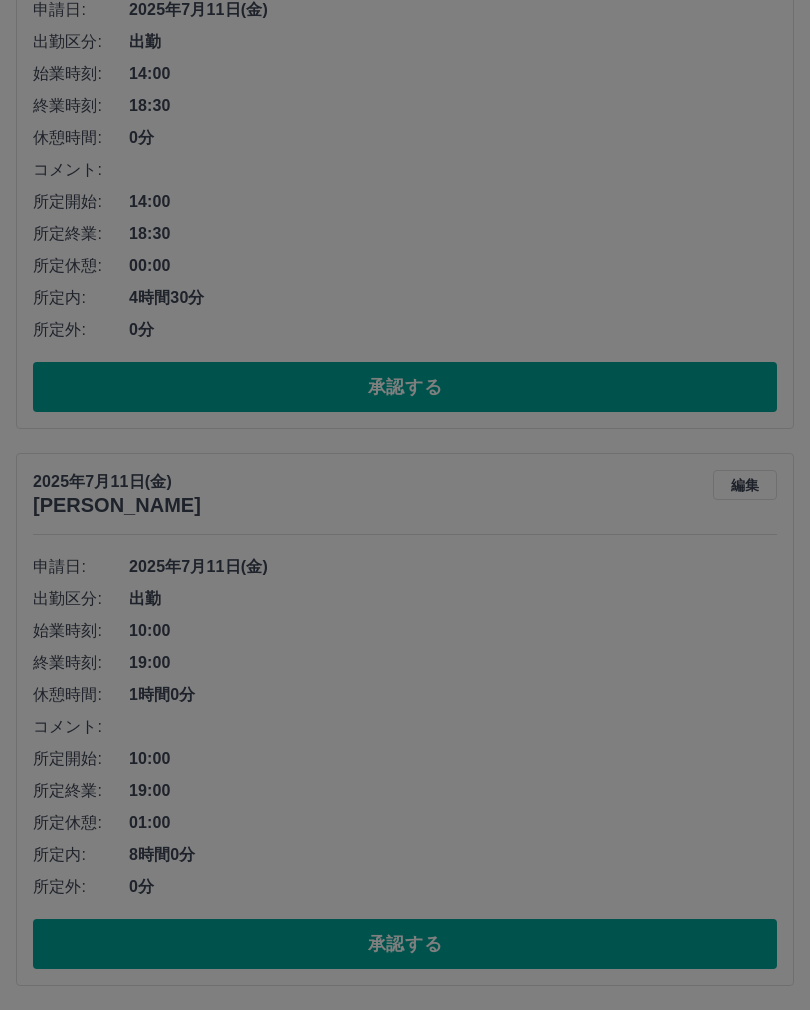 scroll, scrollTop: 2271, scrollLeft: 0, axis: vertical 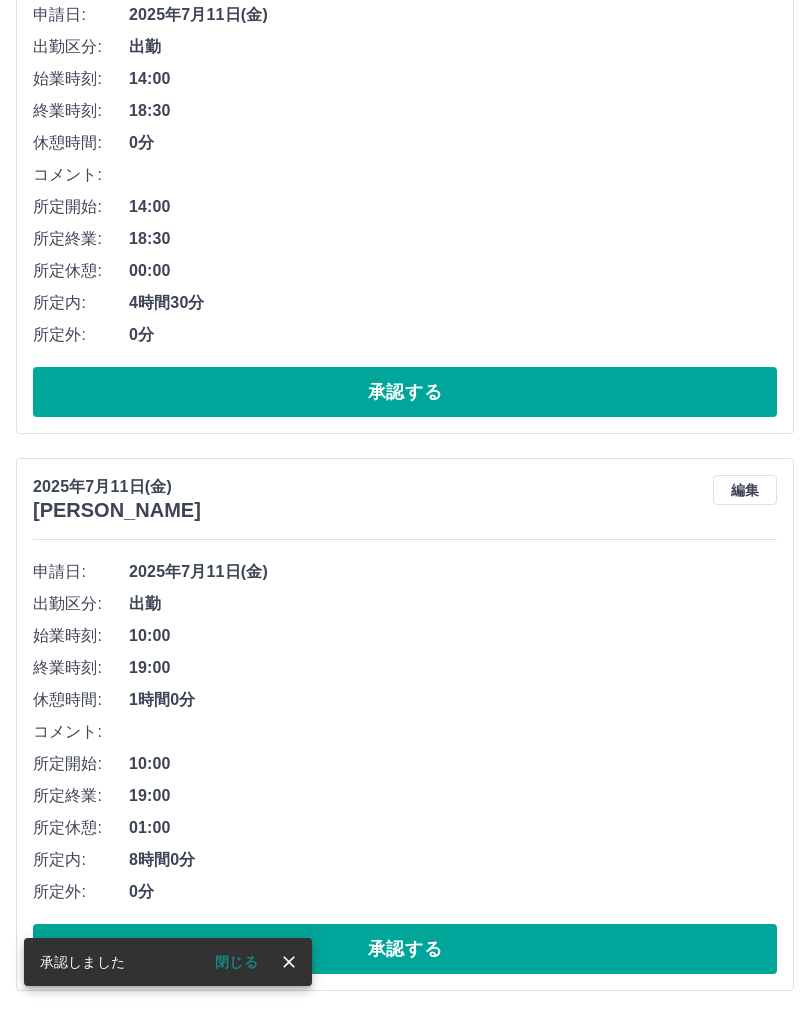 click on "承認する" at bounding box center (405, 949) 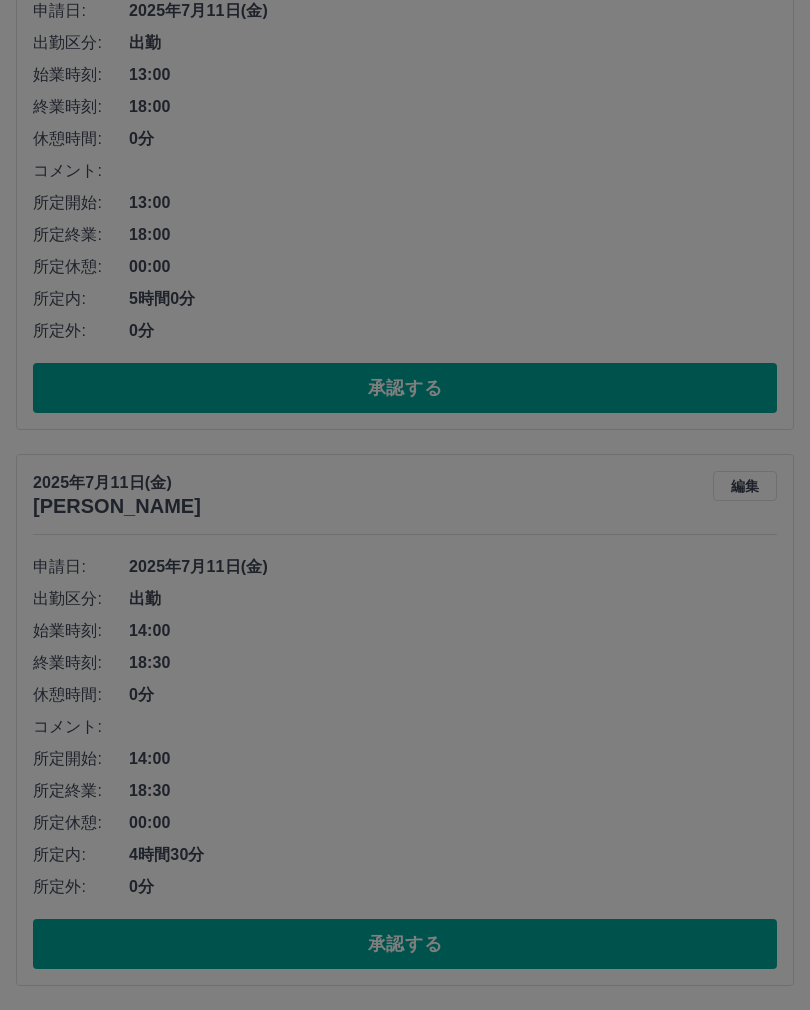 scroll, scrollTop: 1715, scrollLeft: 0, axis: vertical 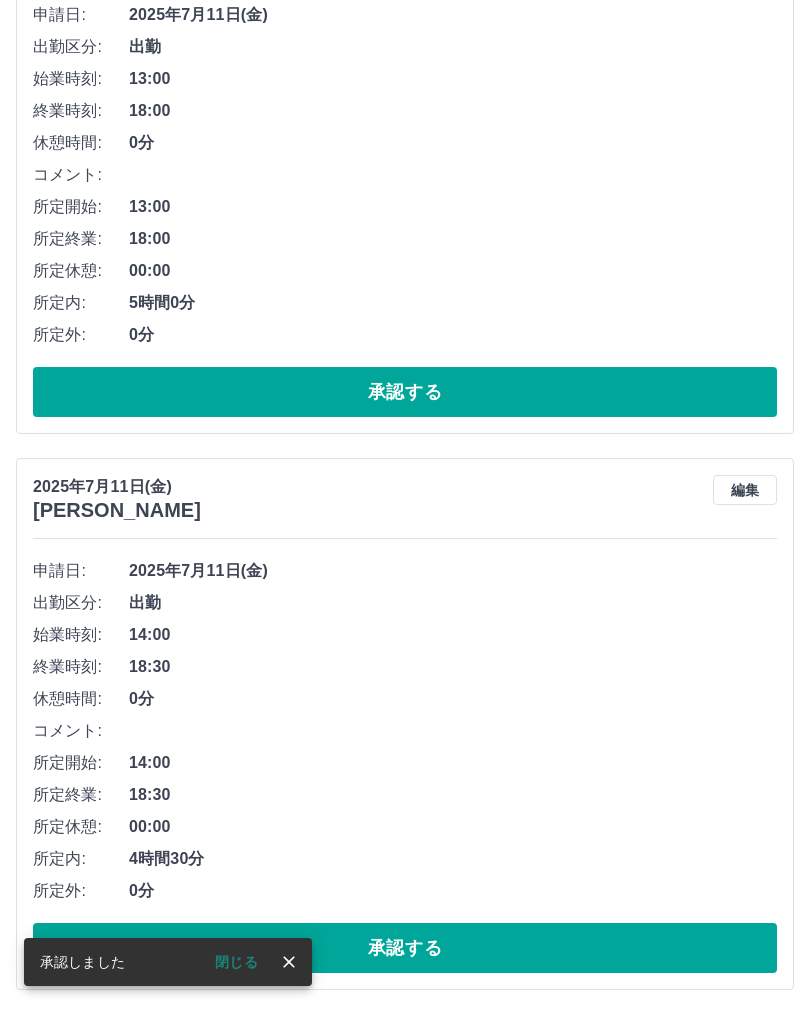 click on "勤怠報告の承認 [DATE] **** 7月 * 未承認 休日 承認済み [DATE] [PERSON_NAME] 編集 申請日: [DATE] 出勤区分: 休日 承認する [DATE] [PERSON_NAME] 編集 申請日: [DATE] 出勤区分: 出勤 始業時刻: 14:00 終業時刻: 19:00 休憩時間: 0分 コメント: 所定開始: 14:00 所定終業: 19:00 所定休憩: 00:00 所定内: 5時間0分 所定外: 0分 承認する [DATE] [PERSON_NAME] 編集 申請日: [DATE] 出勤区分: 出勤 始業時刻: 14:00 終業時刻: 18:00 休憩時間: 0分 コメント: 所定開始: 14:00 所定終業: 18:00 所定休憩: 00:00 所定内: 4時間0分 所定外: 0分 承認する [DATE] [PERSON_NAME] 編集 申請日: [DATE] 出勤区分: 出勤 始業時刻: 13:00 終業時刻: 18:00 休憩時間: 0分 コメント: 所定開始: 13:00 所定終業: 18:00 所定休憩: 00:00 所定内: 5時間0分 所定外:" at bounding box center (405, -326) 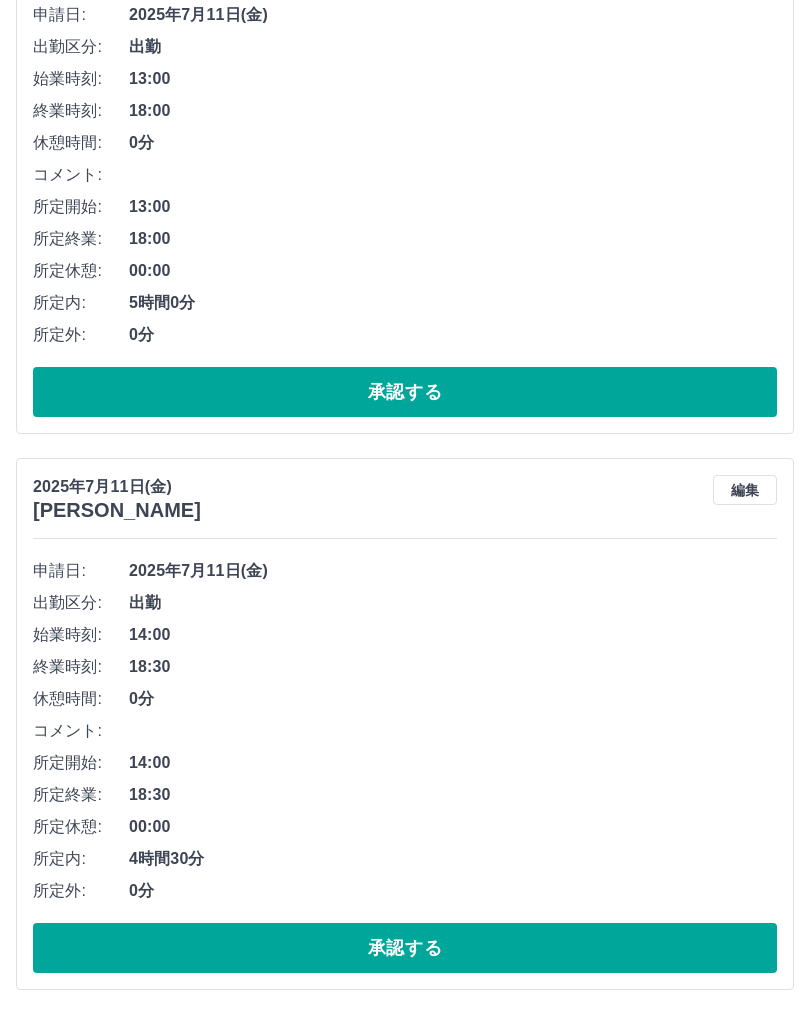 click on "承認する" at bounding box center (405, 948) 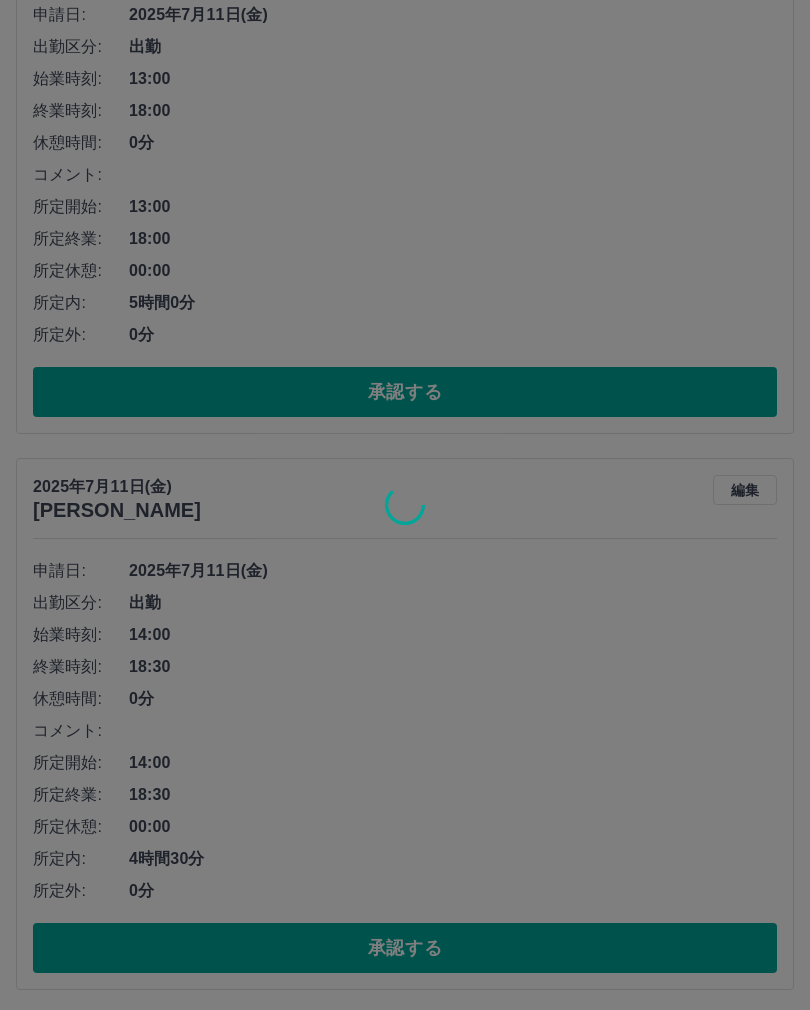 scroll, scrollTop: 1159, scrollLeft: 0, axis: vertical 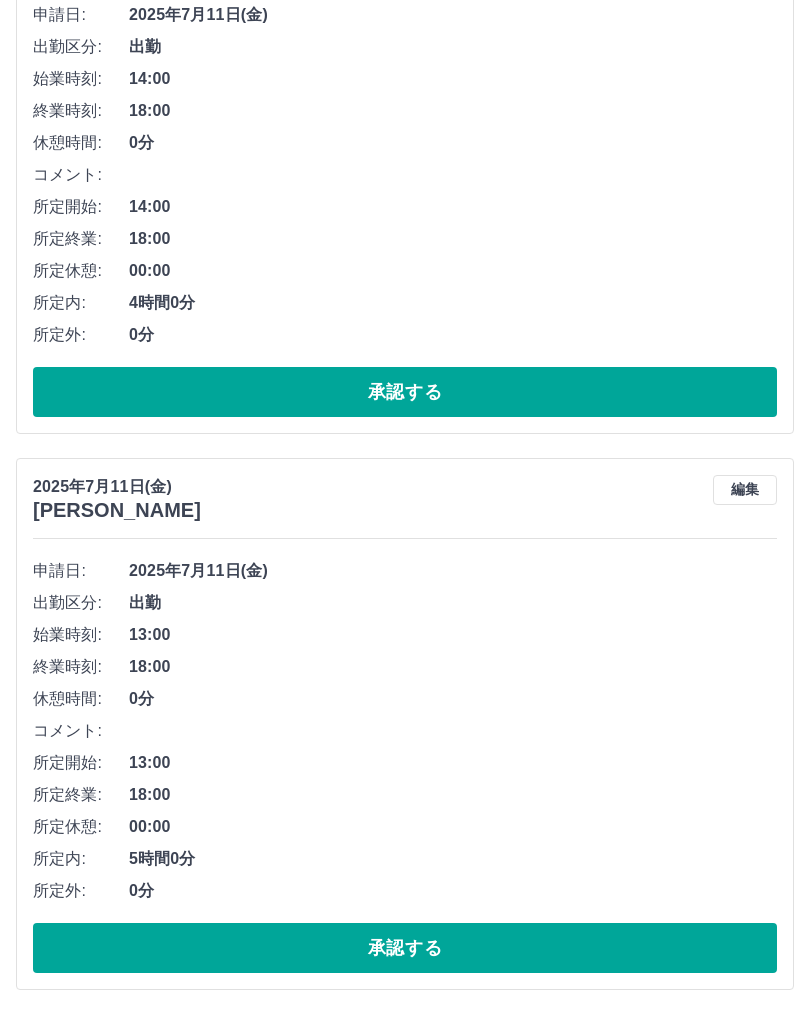 click on "承認する" at bounding box center (405, 948) 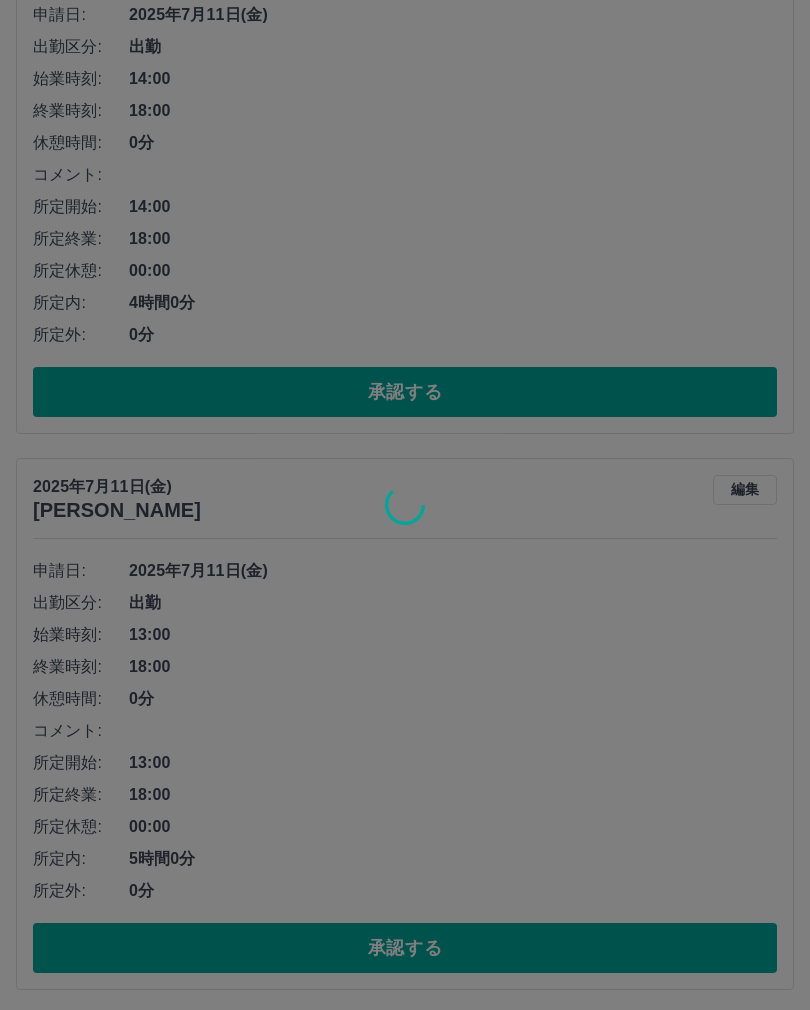 scroll, scrollTop: 603, scrollLeft: 0, axis: vertical 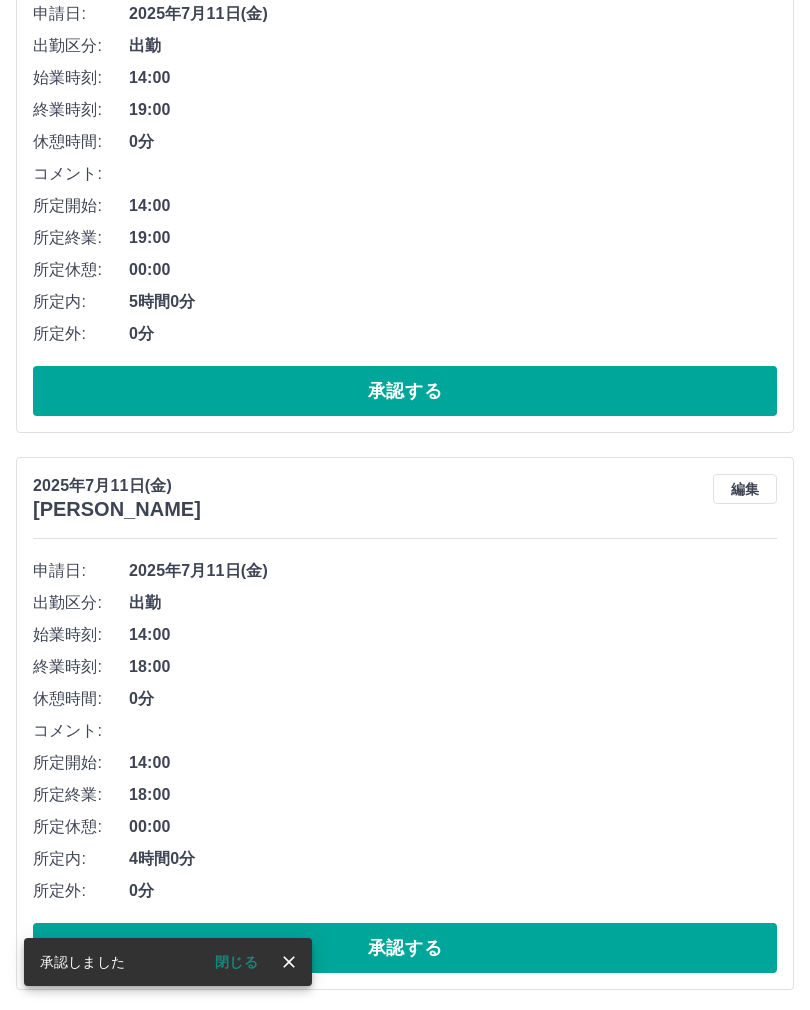 click on "承認する" at bounding box center [405, 948] 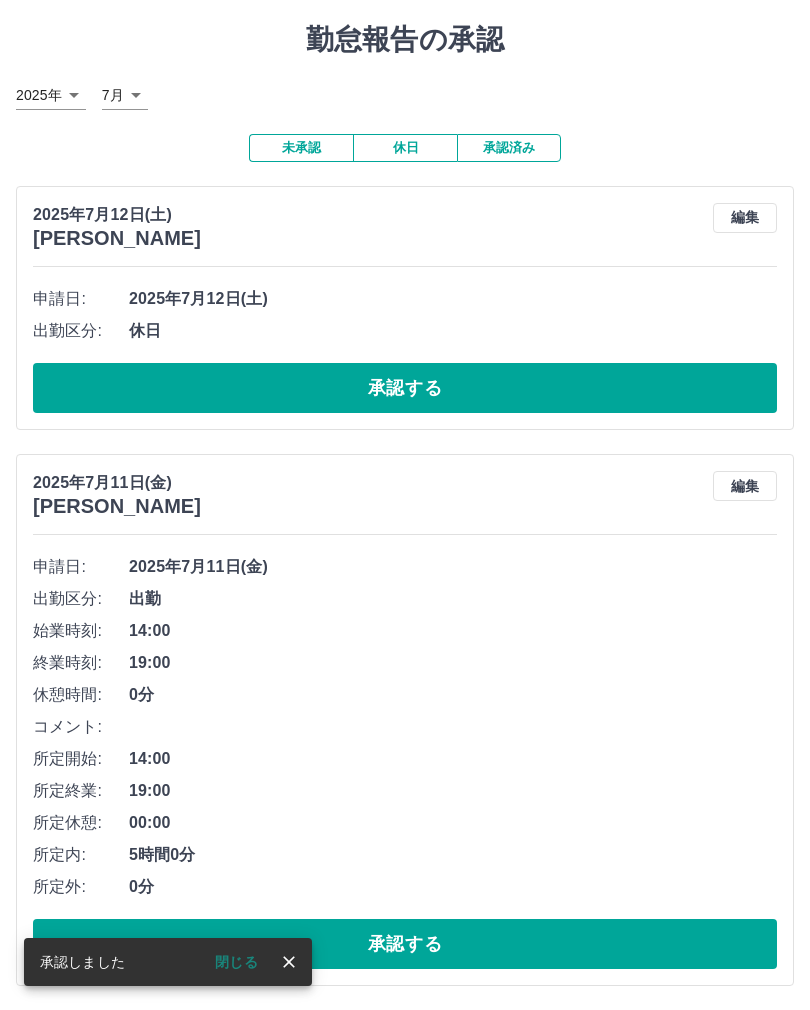 scroll, scrollTop: 47, scrollLeft: 0, axis: vertical 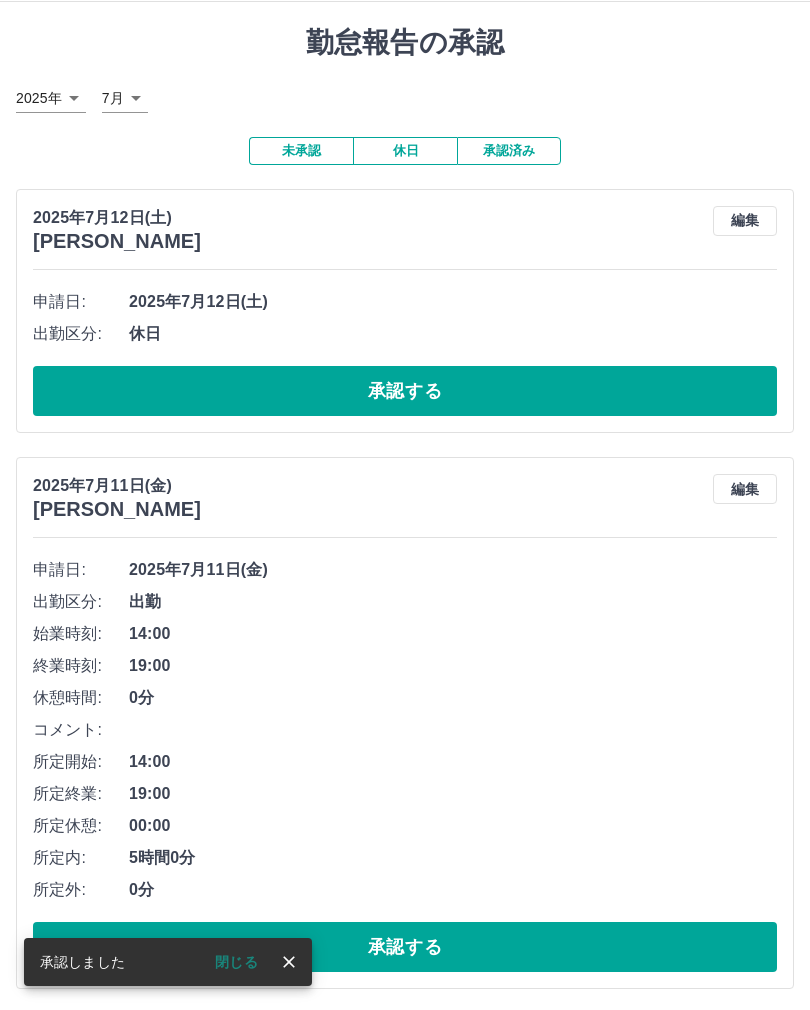 click on "承認する" at bounding box center (405, 947) 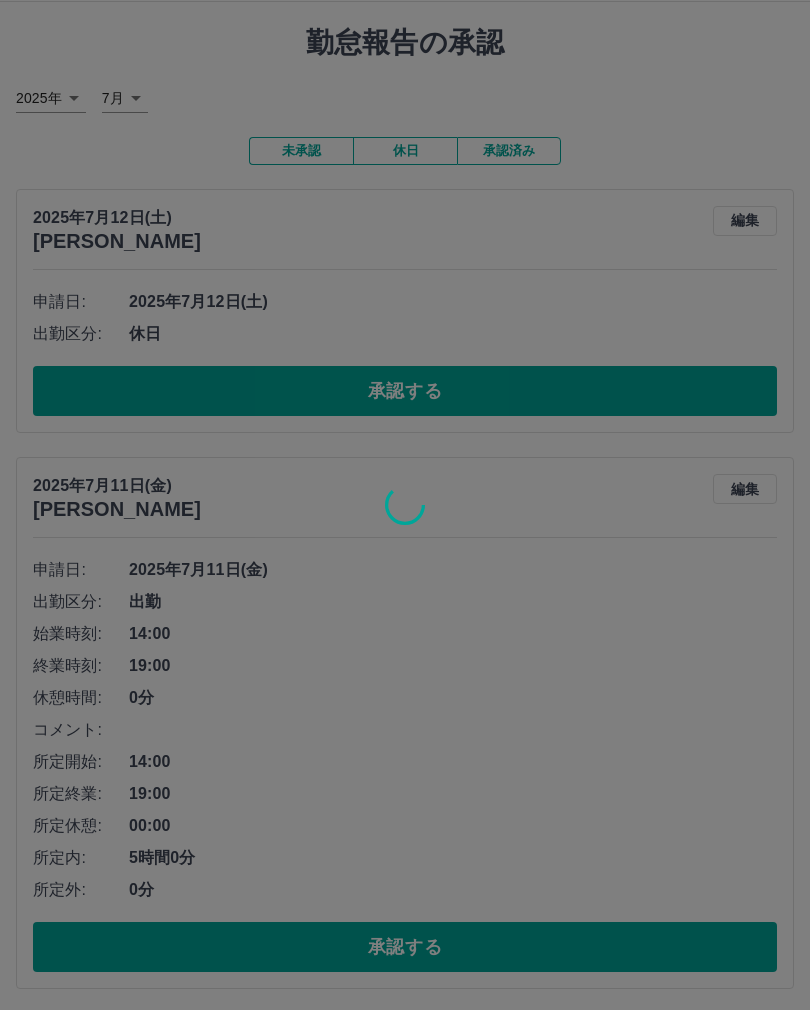 scroll, scrollTop: 0, scrollLeft: 0, axis: both 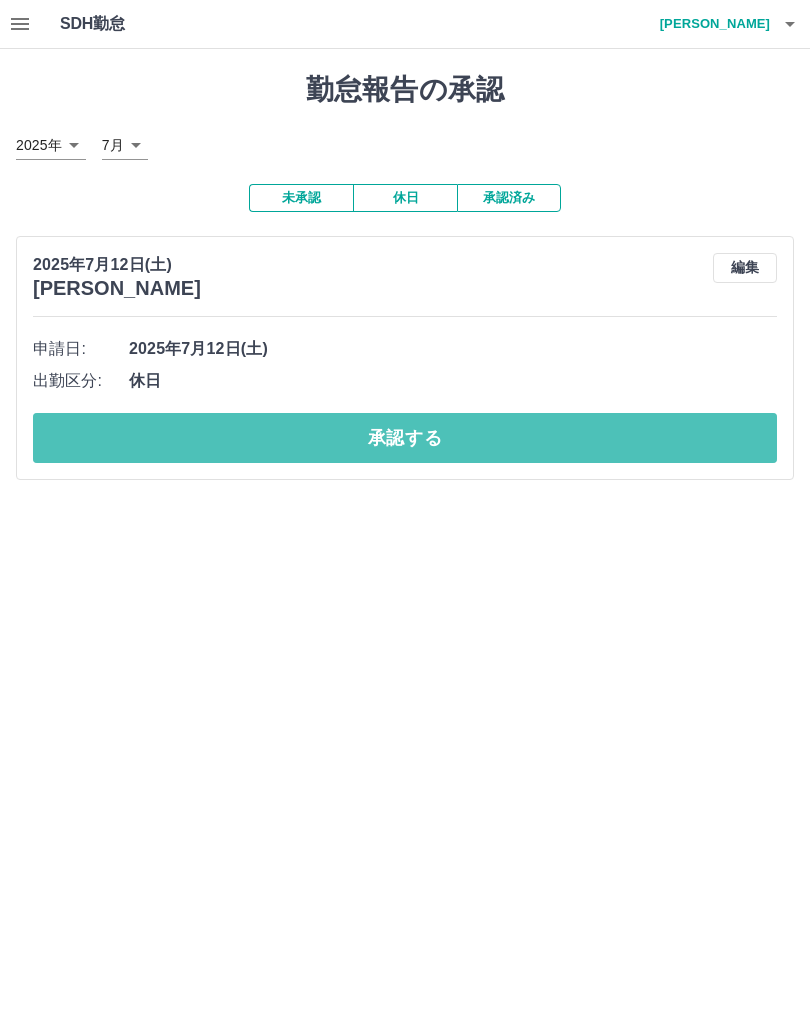click on "承認する" at bounding box center [405, 438] 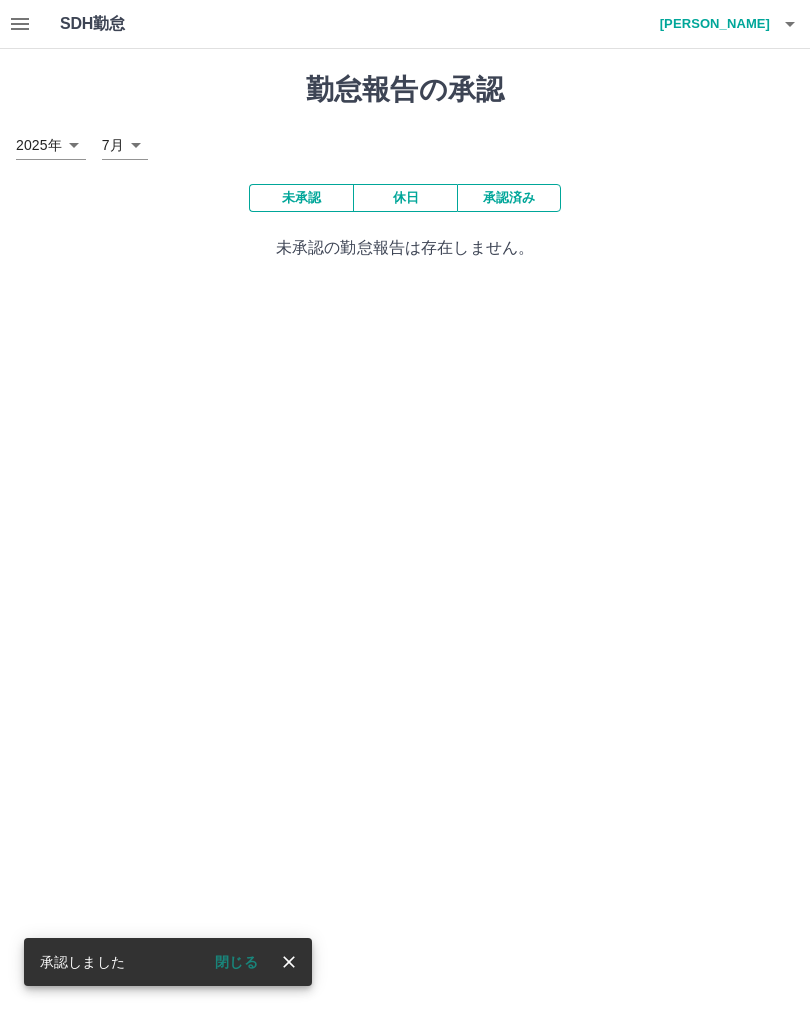 click 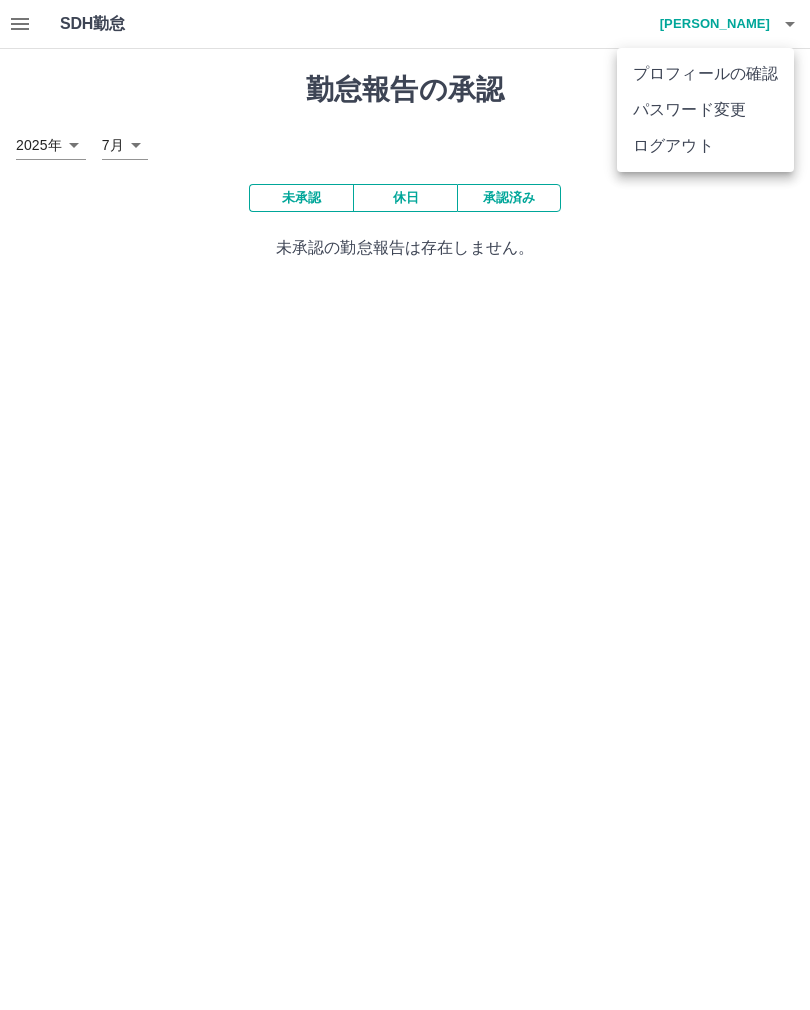 click on "ログアウト" at bounding box center (705, 146) 